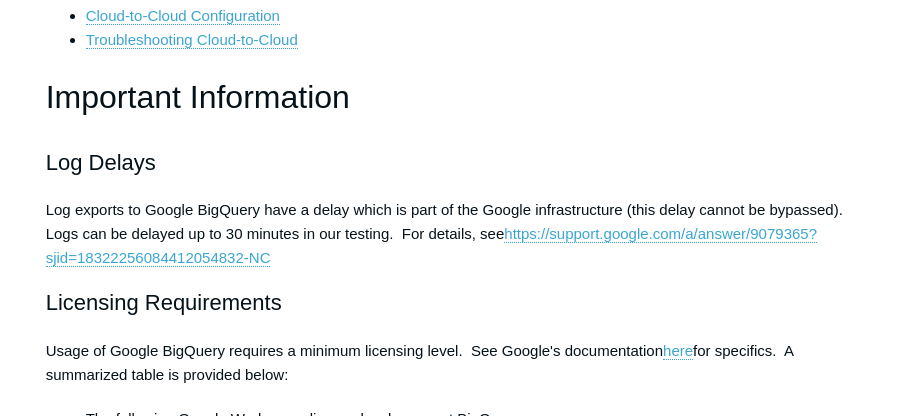 scroll, scrollTop: 733, scrollLeft: 0, axis: vertical 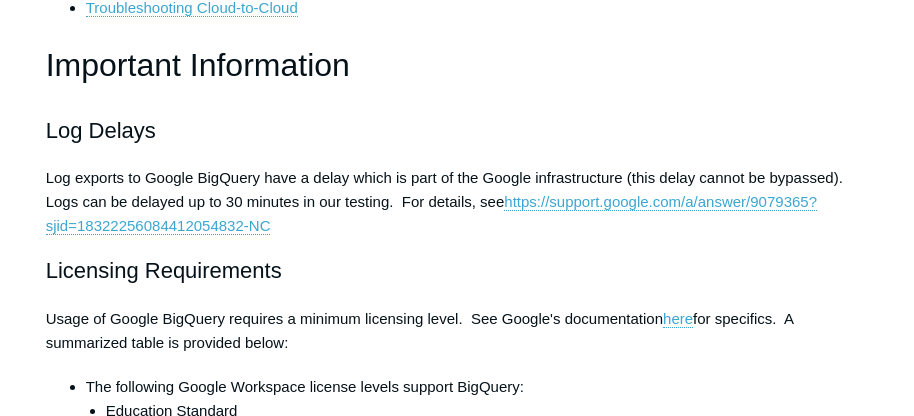click on "Log exports to Google BigQuery have a delay which is part of the Google infrastructure (this delay cannot be bypassed).  Logs can be delayed up to 30 minutes in our testing.  For details, see  https://support.google.com/a/answer/9079365?sjid=18322256084412054832-NC" at bounding box center [457, 202] 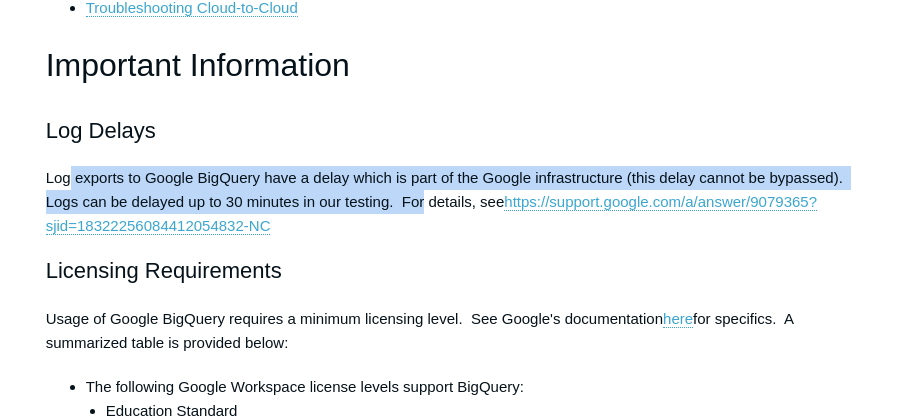drag, startPoint x: 68, startPoint y: 174, endPoint x: 415, endPoint y: 190, distance: 347.36868 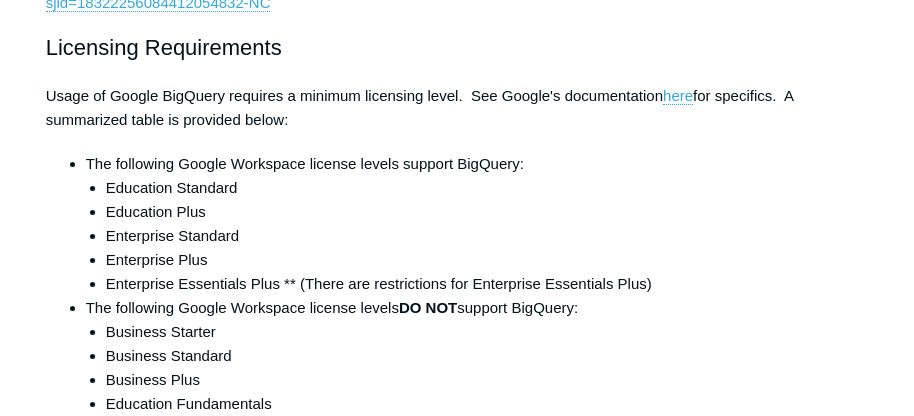 scroll, scrollTop: 933, scrollLeft: 0, axis: vertical 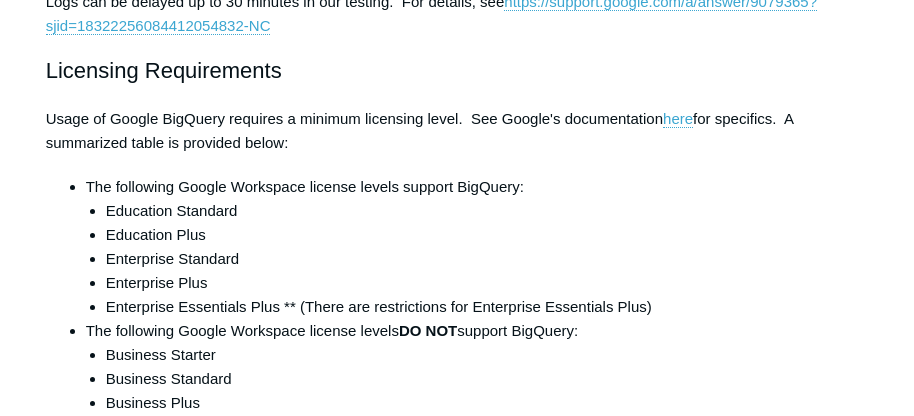 click on "Usage of Google BigQuery requires a minimum licensing level.  See Google's documentation  here  for specifics.  A summarized table is provided below:" at bounding box center [457, 131] 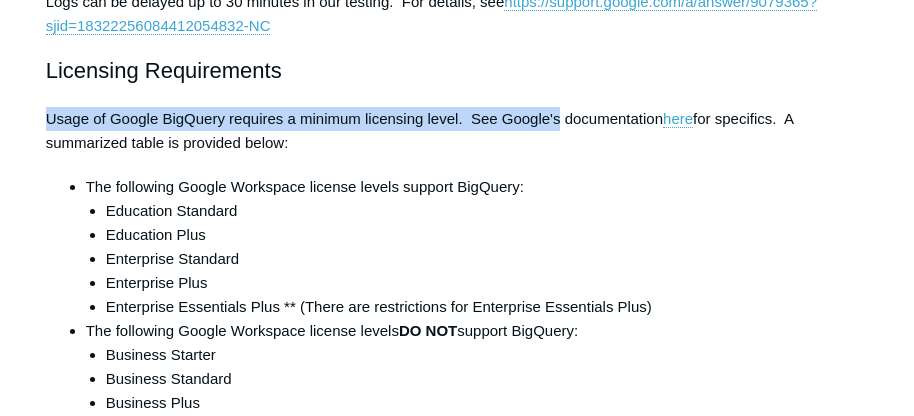 drag, startPoint x: 65, startPoint y: 112, endPoint x: 541, endPoint y: 103, distance: 476.08508 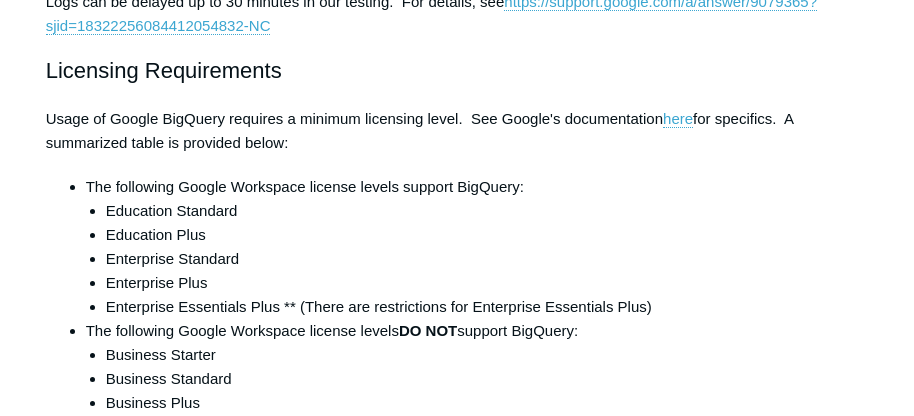 click on "Usage of Google BigQuery requires a minimum licensing level.  See Google's documentation  here  for specifics.  A summarized table is provided below:" at bounding box center (457, 131) 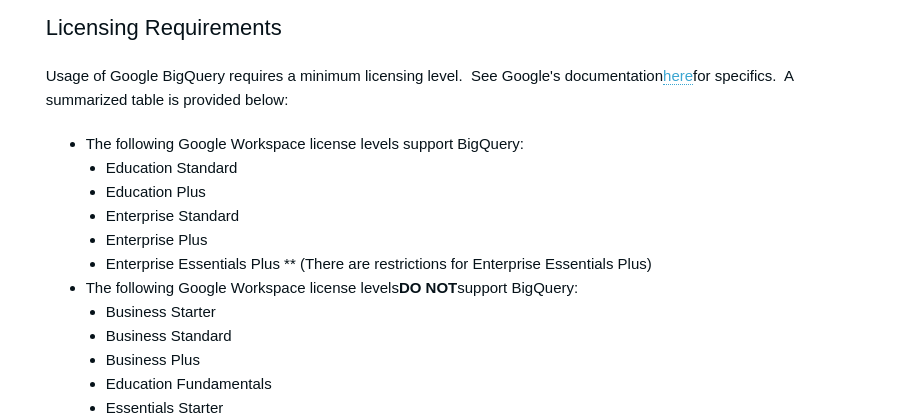 scroll, scrollTop: 1000, scrollLeft: 0, axis: vertical 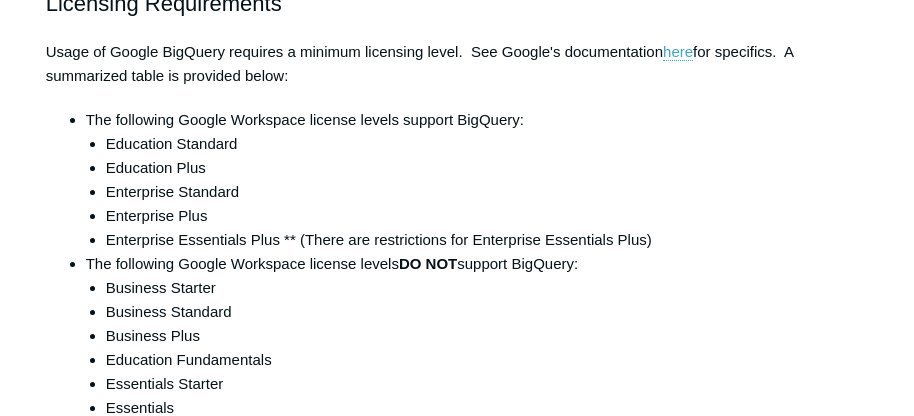 click on "The following Google Workspace license levels support BigQuery:
Education Standard
Education Plus
Enterprise Standard
Enterprise Plus
Enterprise Essentials Plus ** (There are restrictions for Enterprise Essentials Plus)" at bounding box center (477, 180) 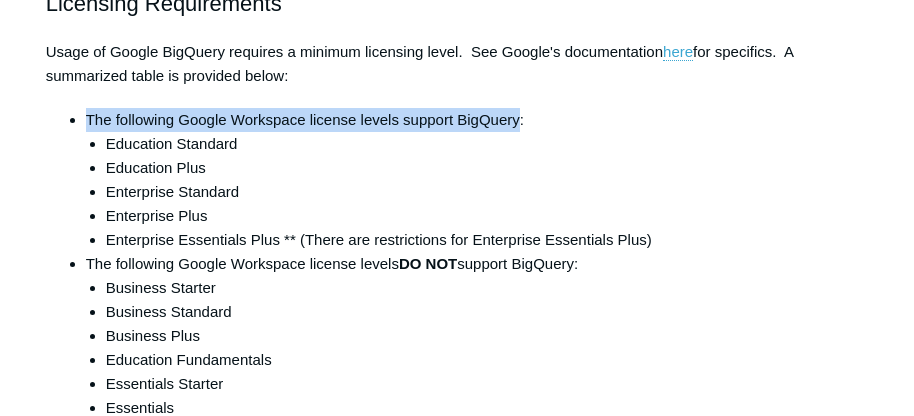 drag, startPoint x: 99, startPoint y: 121, endPoint x: 495, endPoint y: 111, distance: 396.12625 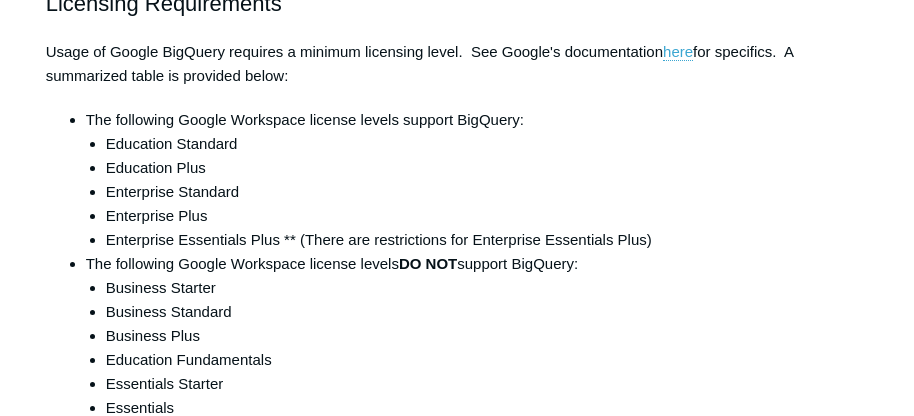 click on "Todyl Support Center
Integration Guides
SIEM Integrations
Articles in this section
1Password SIEM Integration
Amazon Web Service (AWS) CloudTrail Log Ingestion
Amazon Web Service (AWS) Directory Service
Amazon Web Service (AWS) GuardDuty
Amazon Web Service (AWS) Integration Details See more" at bounding box center (457, 4549) 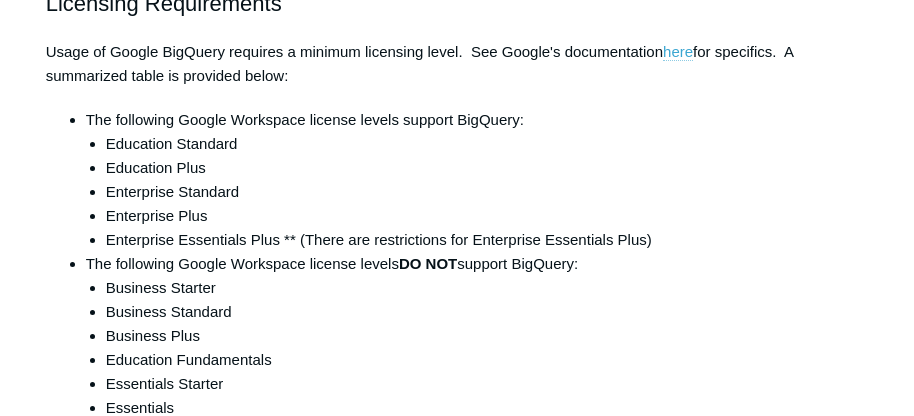 click on "here" at bounding box center (678, 52) 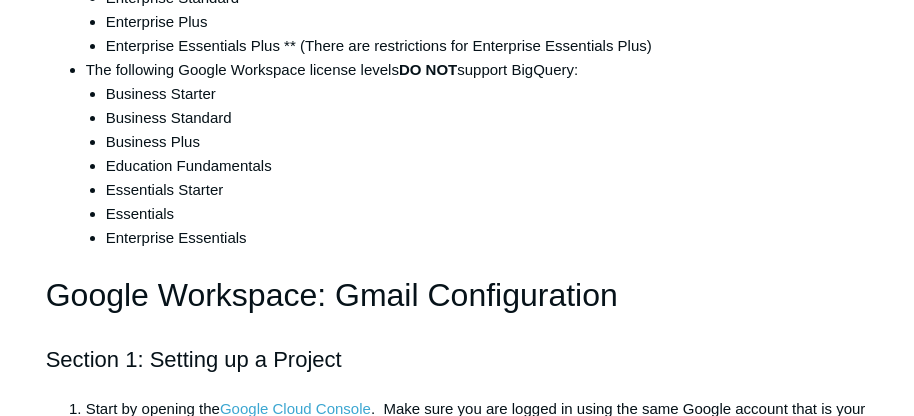 scroll, scrollTop: 1266, scrollLeft: 0, axis: vertical 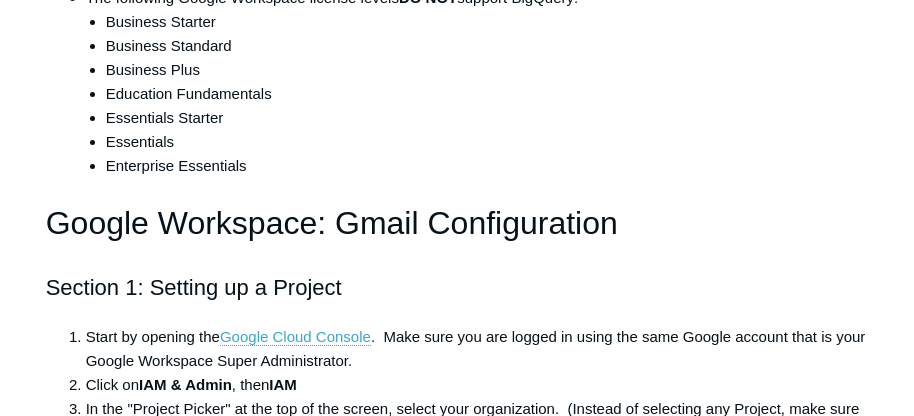 click on "Todyl Support Center
Integration Guides
SIEM Integrations
Articles in this section
1Password SIEM Integration
Amazon Web Service (AWS) CloudTrail Log Ingestion
Amazon Web Service (AWS) Directory Service
Amazon Web Service (AWS) GuardDuty
Amazon Web Service (AWS) Integration Details See more" at bounding box center (457, 4283) 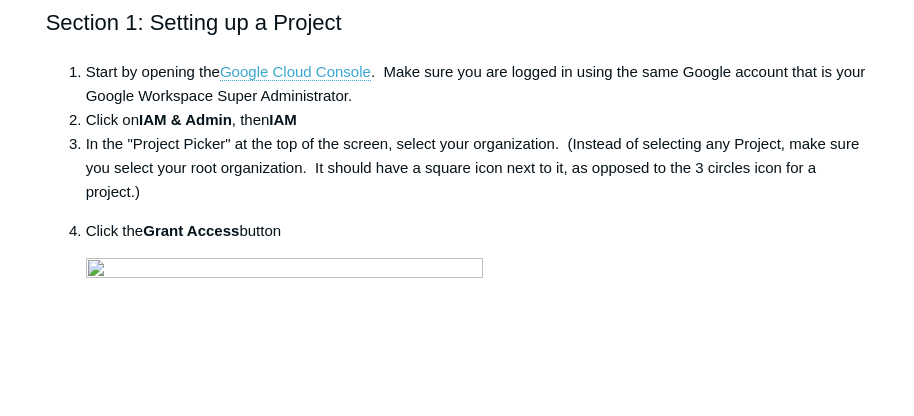 scroll, scrollTop: 1533, scrollLeft: 0, axis: vertical 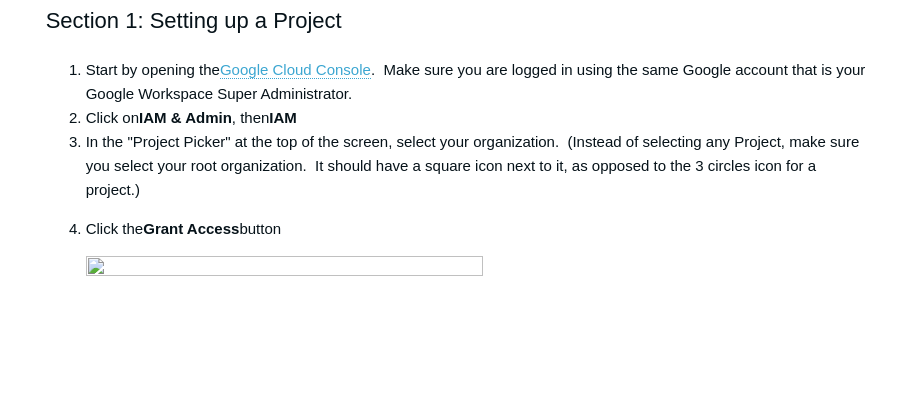 click on "Todyl Support Center
Integration Guides
SIEM Integrations
Articles in this section
1Password SIEM Integration
Amazon Web Service (AWS) CloudTrail Log Ingestion
Amazon Web Service (AWS) Directory Service
Amazon Web Service (AWS) GuardDuty
Amazon Web Service (AWS) Integration Details See more" at bounding box center [457, 4016] 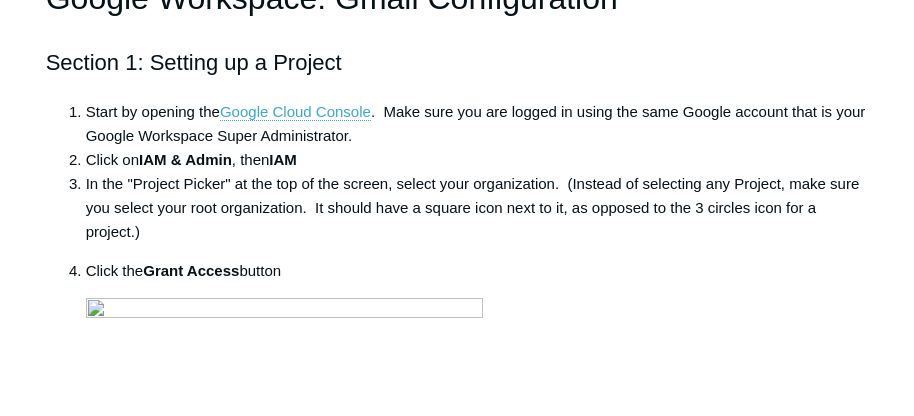scroll, scrollTop: 1466, scrollLeft: 0, axis: vertical 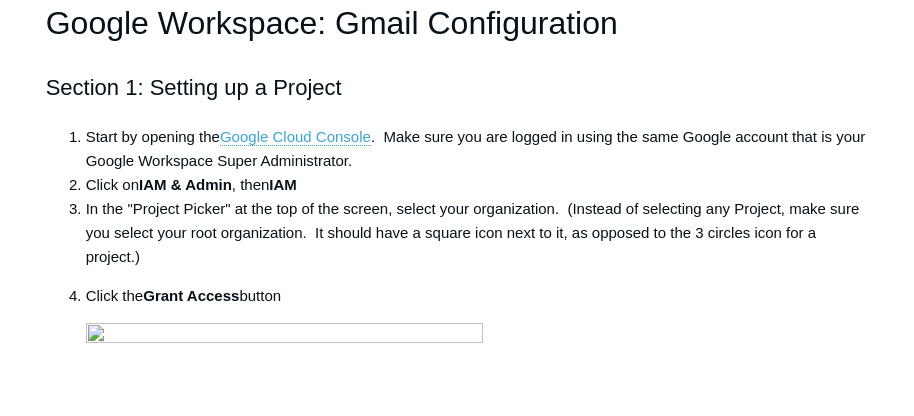 click on "Todyl Support Center
Integration Guides
SIEM Integrations
Articles in this section
1Password SIEM Integration
Amazon Web Service (AWS) CloudTrail Log Ingestion
Amazon Web Service (AWS) Directory Service
Amazon Web Service (AWS) GuardDuty
Amazon Web Service (AWS) Integration Details See more" at bounding box center (457, 4083) 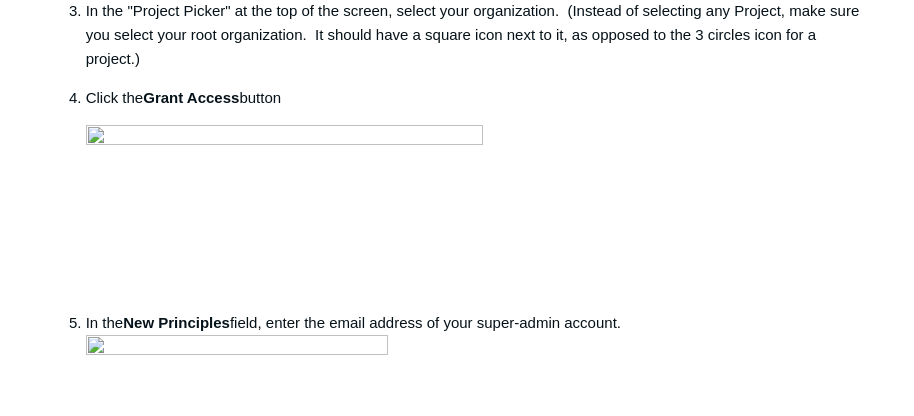 scroll, scrollTop: 1733, scrollLeft: 0, axis: vertical 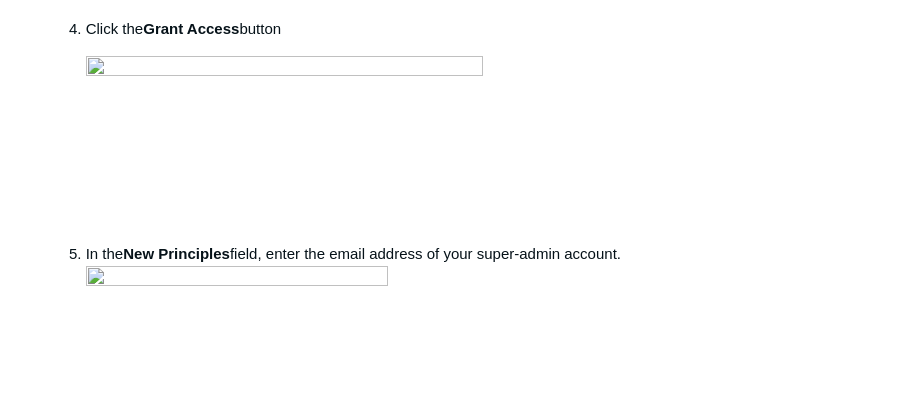 click on "Todyl Support Center
Integration Guides
SIEM Integrations
Articles in this section
1Password SIEM Integration
Amazon Web Service (AWS) CloudTrail Log Ingestion
Amazon Web Service (AWS) Directory Service
Amazon Web Service (AWS) GuardDuty
Amazon Web Service (AWS) Integration Details See more" at bounding box center (457, 3816) 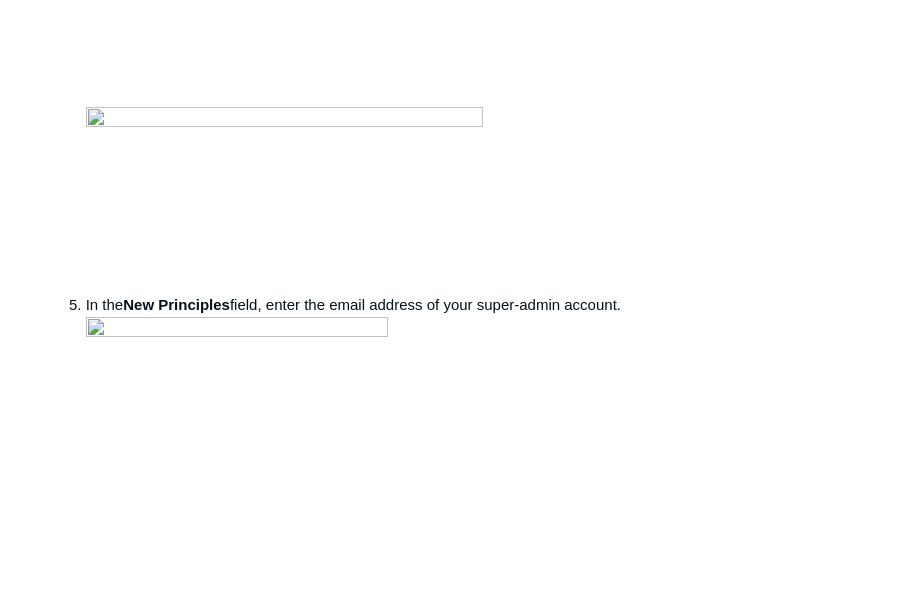 scroll, scrollTop: 1800, scrollLeft: 0, axis: vertical 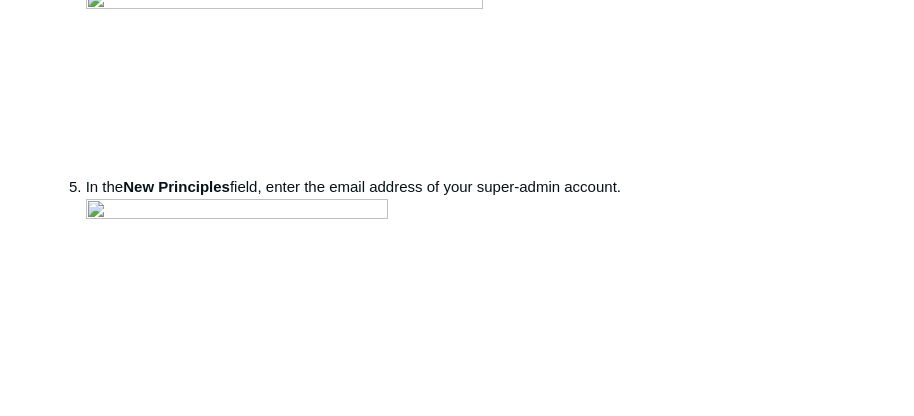 drag, startPoint x: 28, startPoint y: 174, endPoint x: 38, endPoint y: 158, distance: 18.867962 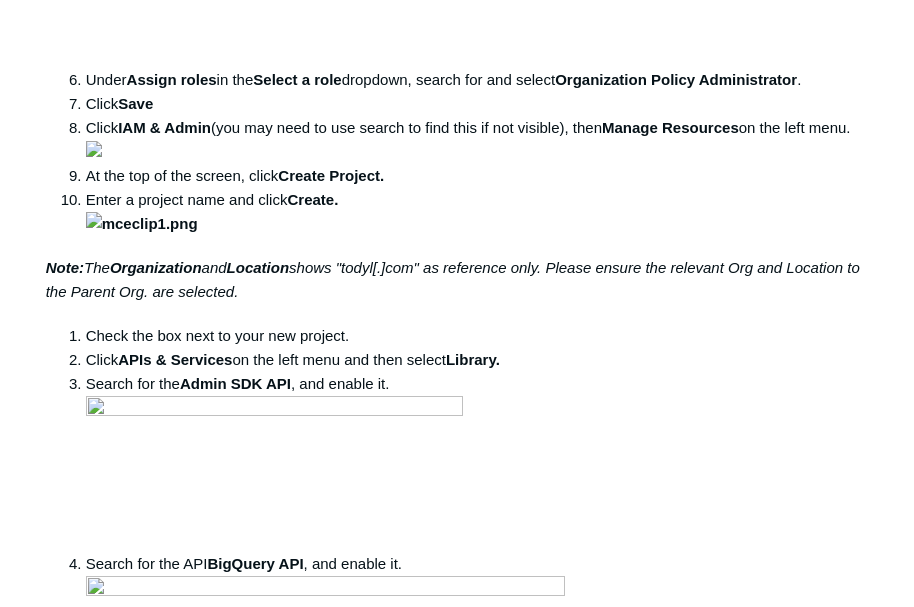 scroll, scrollTop: 2200, scrollLeft: 0, axis: vertical 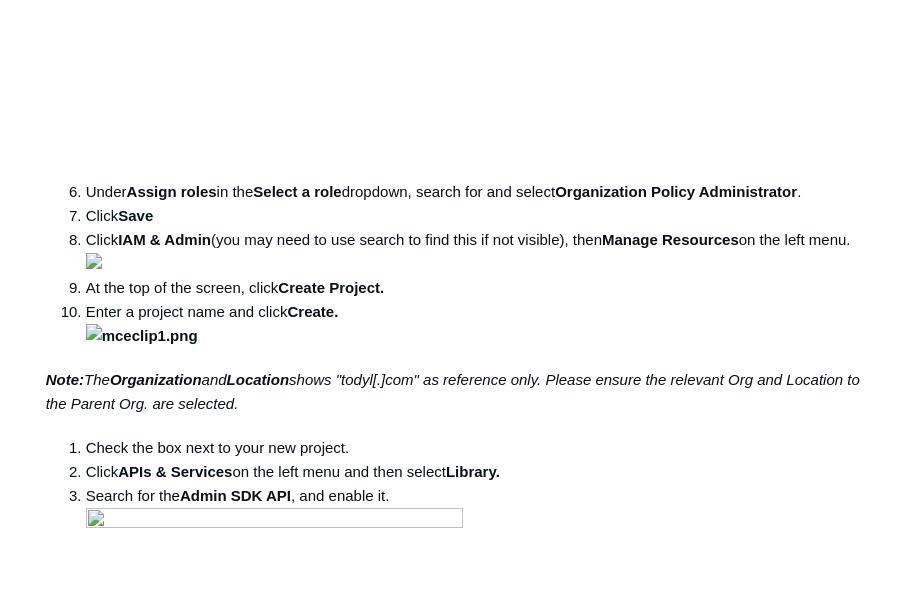 click on "Click  IAM & Admin  (you may need to use search to find this if not visible), then  Manage Resources  on the left menu." at bounding box center [477, 252] 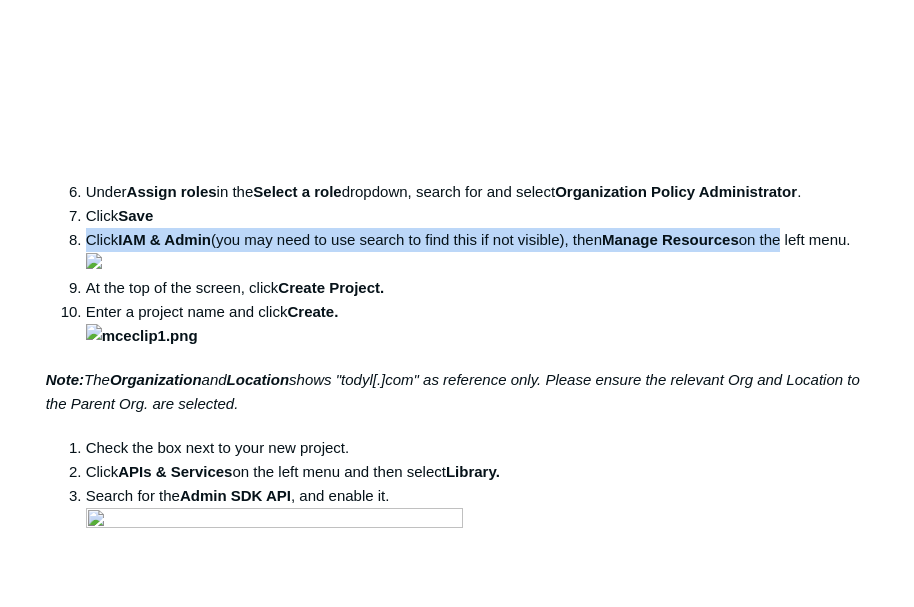 drag, startPoint x: 97, startPoint y: 252, endPoint x: 794, endPoint y: 255, distance: 697.0065 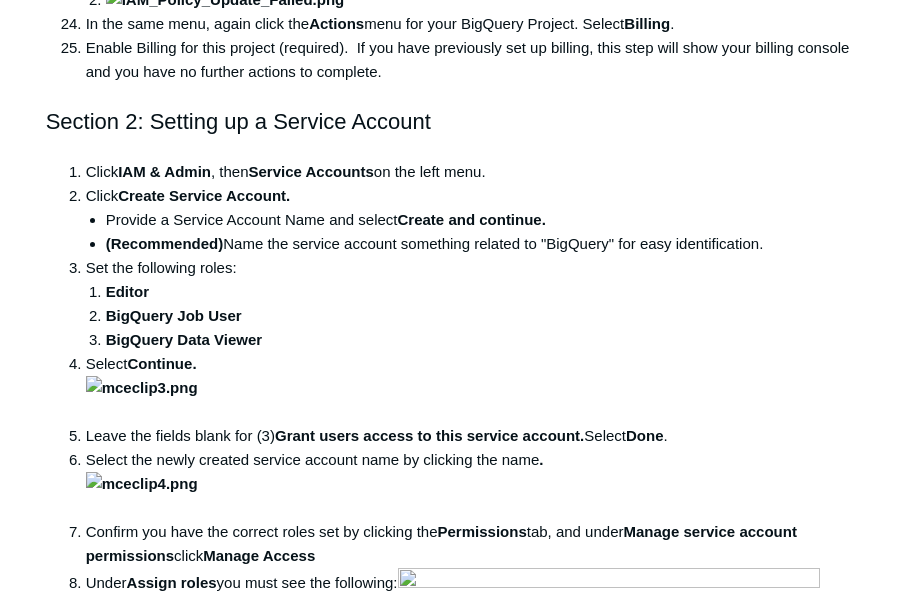scroll, scrollTop: 4200, scrollLeft: 0, axis: vertical 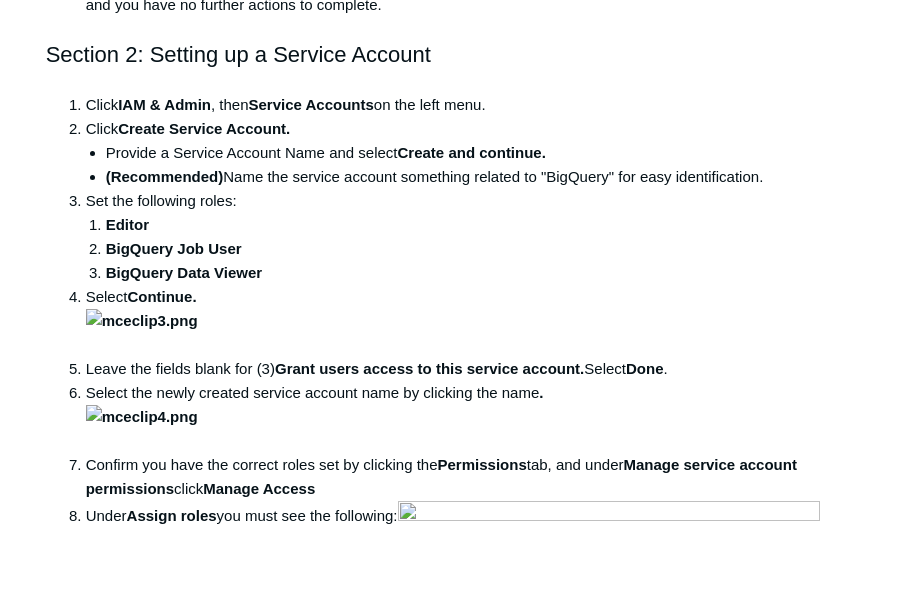 click on "Use the filter to find the policy " Domain Restricted Sharing"" at bounding box center [477, -1022] 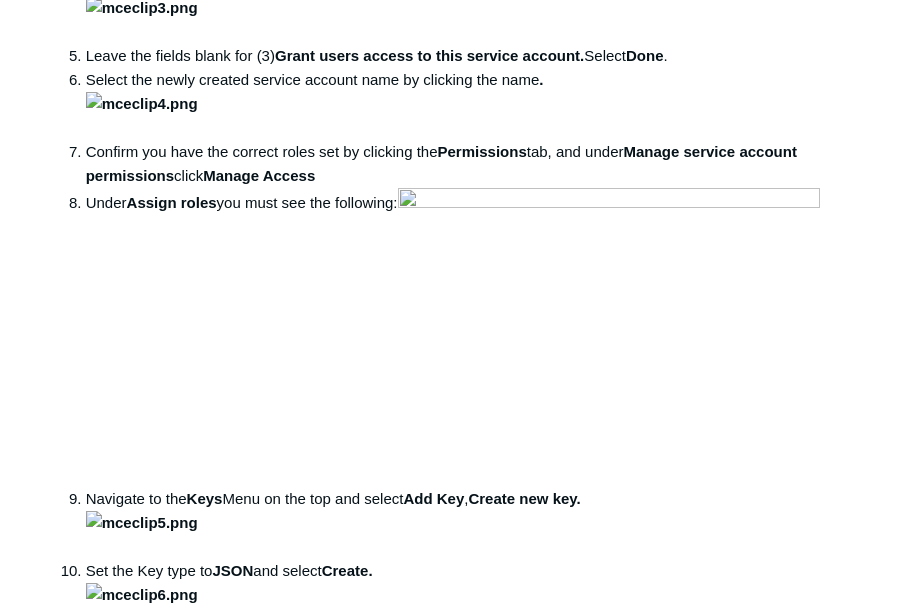 scroll, scrollTop: 4533, scrollLeft: 0, axis: vertical 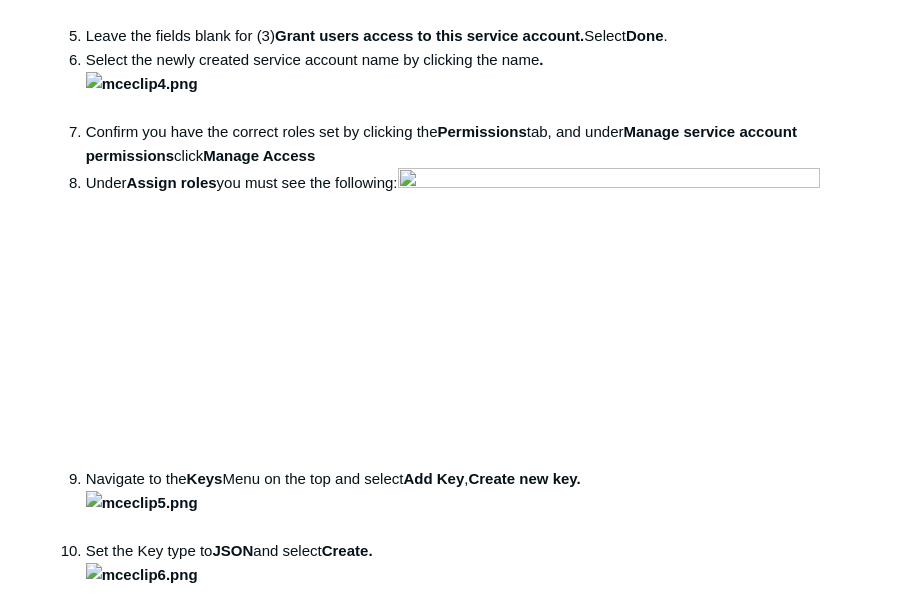 click on "Under  Rules , click  Add a Rule" at bounding box center [477, -1259] 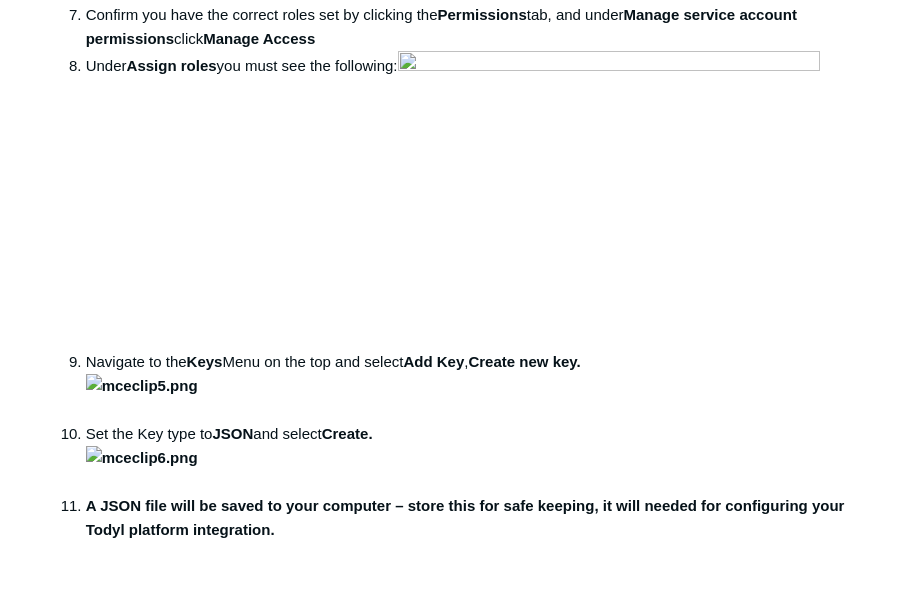 scroll, scrollTop: 4666, scrollLeft: 0, axis: vertical 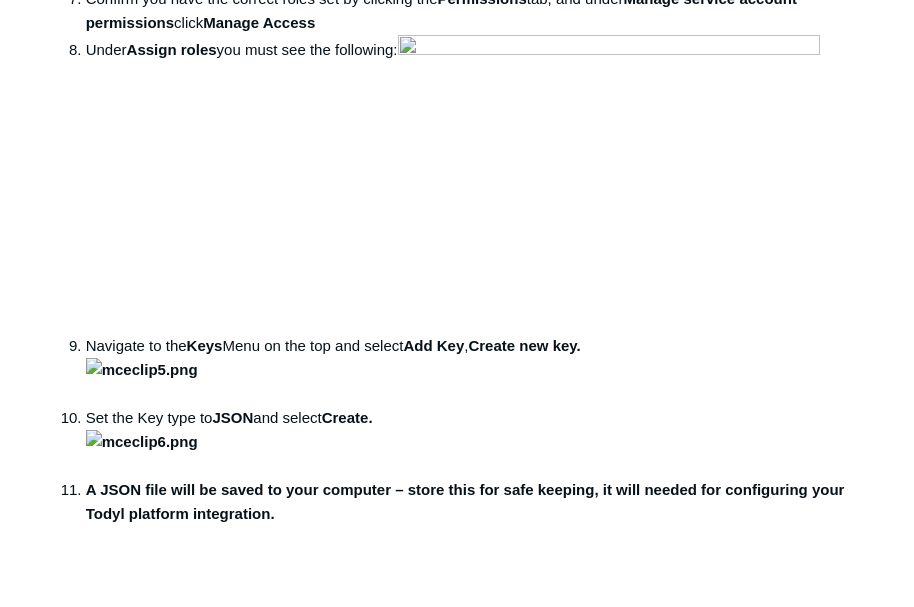 drag, startPoint x: 444, startPoint y: 426, endPoint x: 120, endPoint y: 428, distance: 324.00616 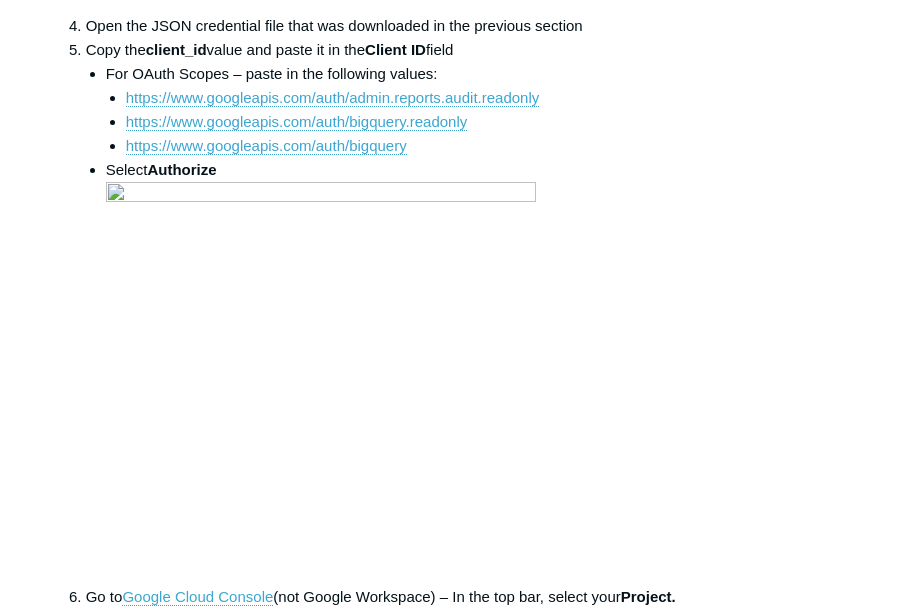scroll, scrollTop: 5533, scrollLeft: 0, axis: vertical 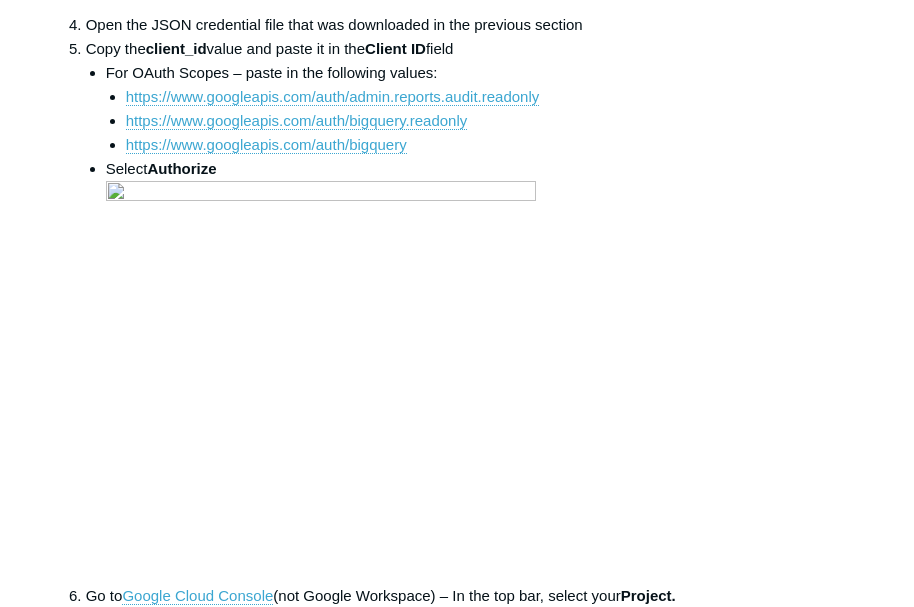 click at bounding box center (487, -1400) 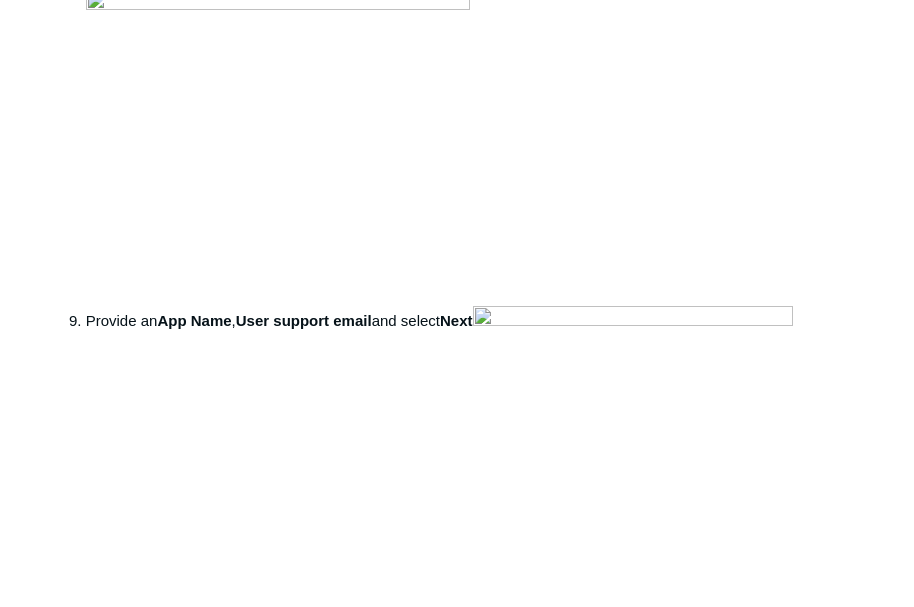 scroll, scrollTop: 6400, scrollLeft: 0, axis: vertical 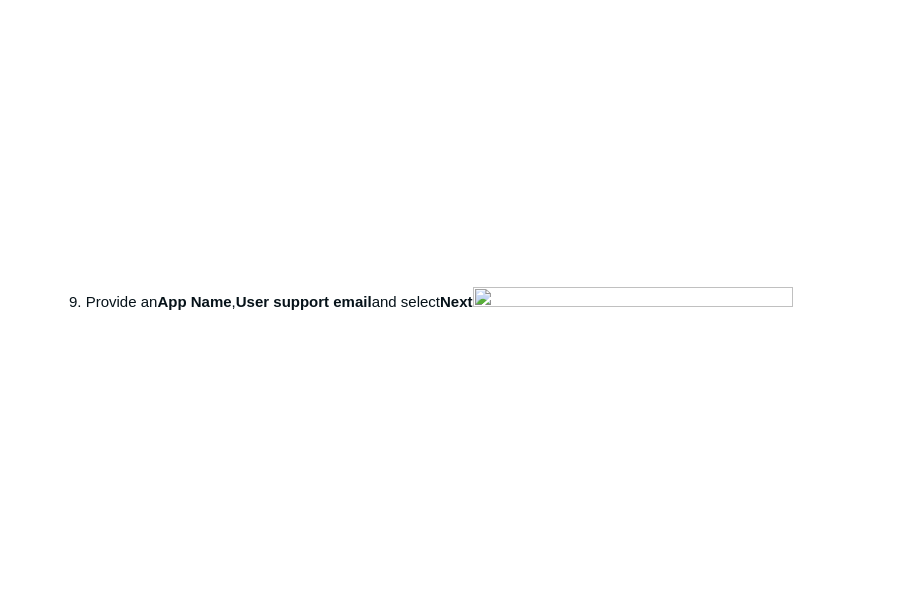 click on "Leave the fields blank for (3)  Grant users access to this service account.   Select  Done ." at bounding box center [477, -1831] 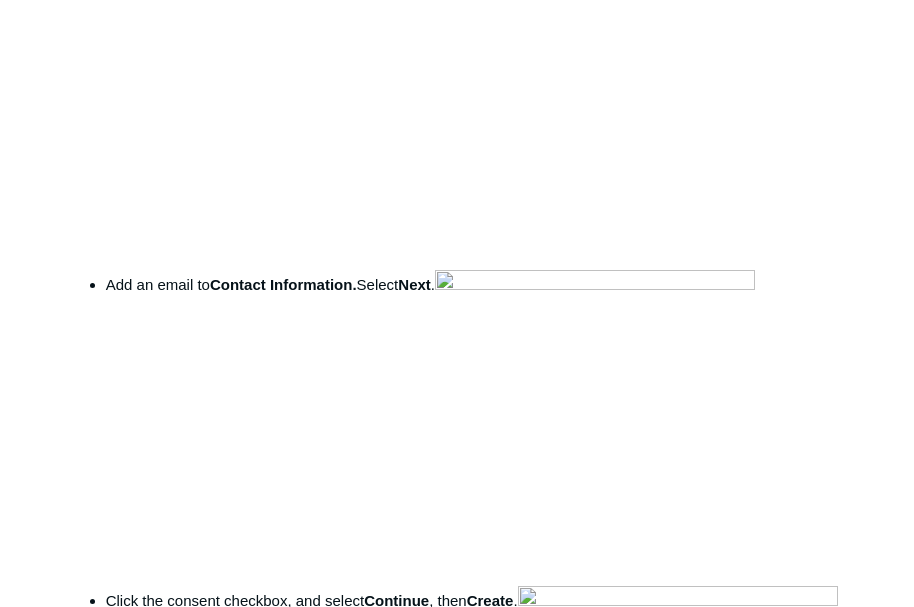 scroll, scrollTop: 7266, scrollLeft: 0, axis: vertical 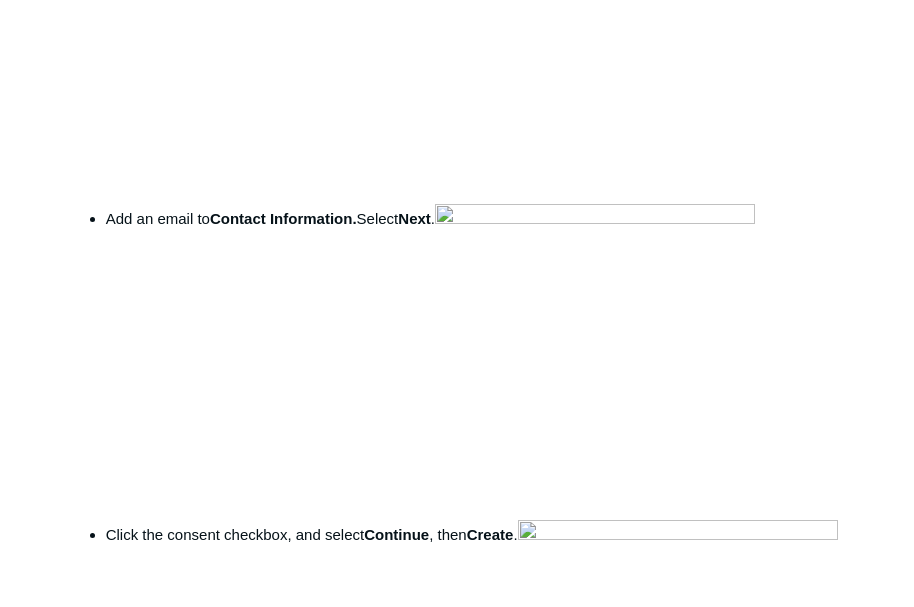 click on "Set the Key type to  JSON  and select  Create." at bounding box center [477, -2158] 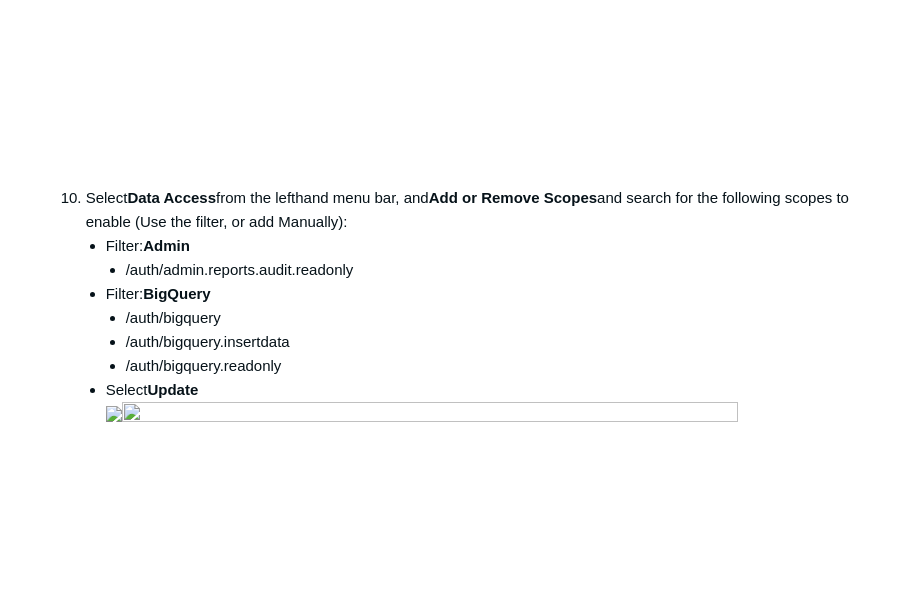 scroll, scrollTop: 7933, scrollLeft: 0, axis: vertical 